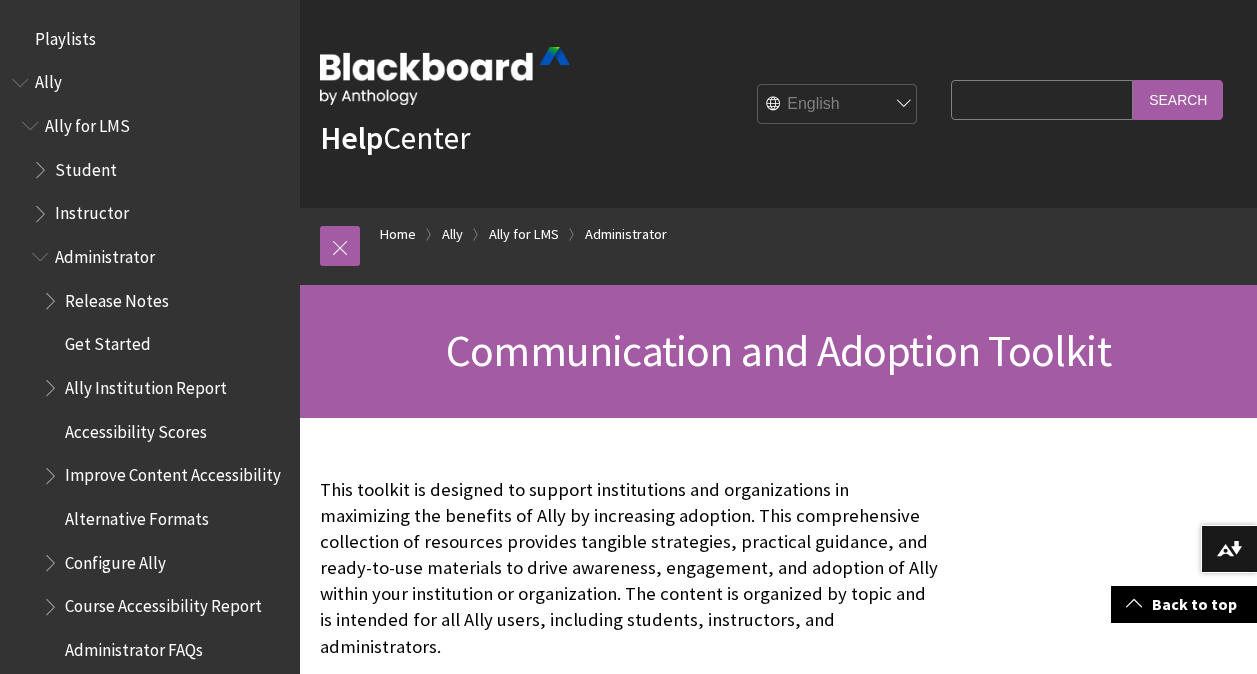 scroll, scrollTop: 294, scrollLeft: 0, axis: vertical 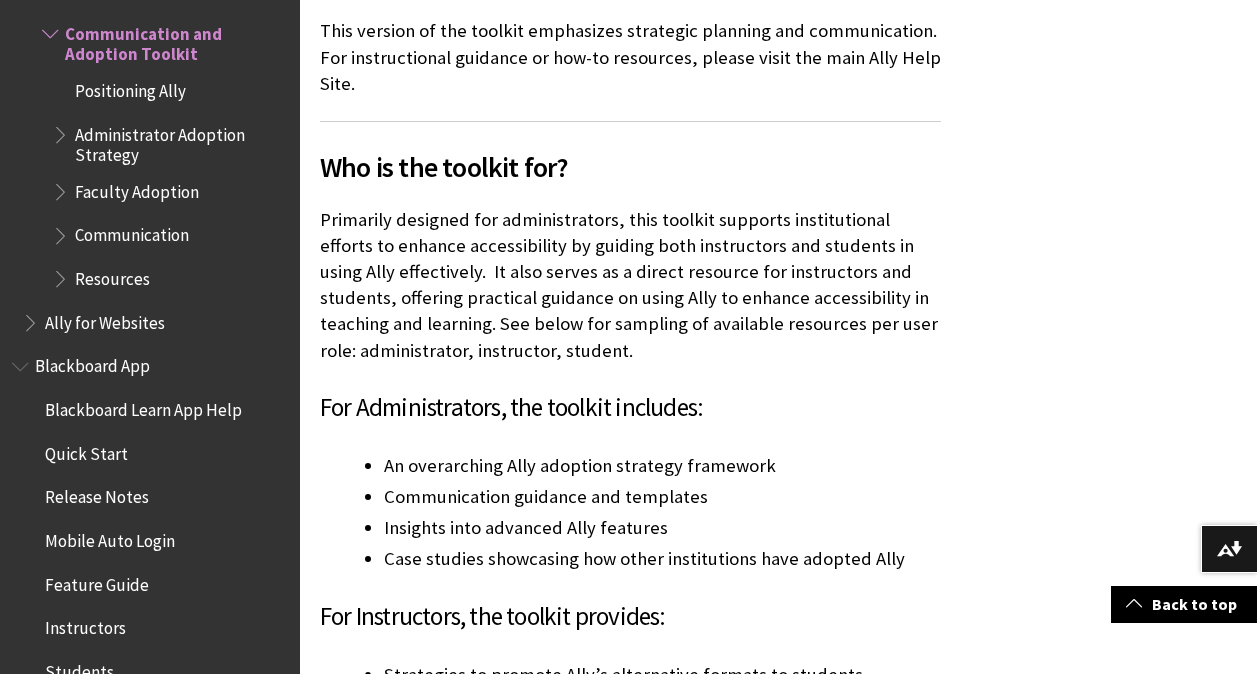 click on "An overarching Ally adoption strategy framework" at bounding box center [662, 466] 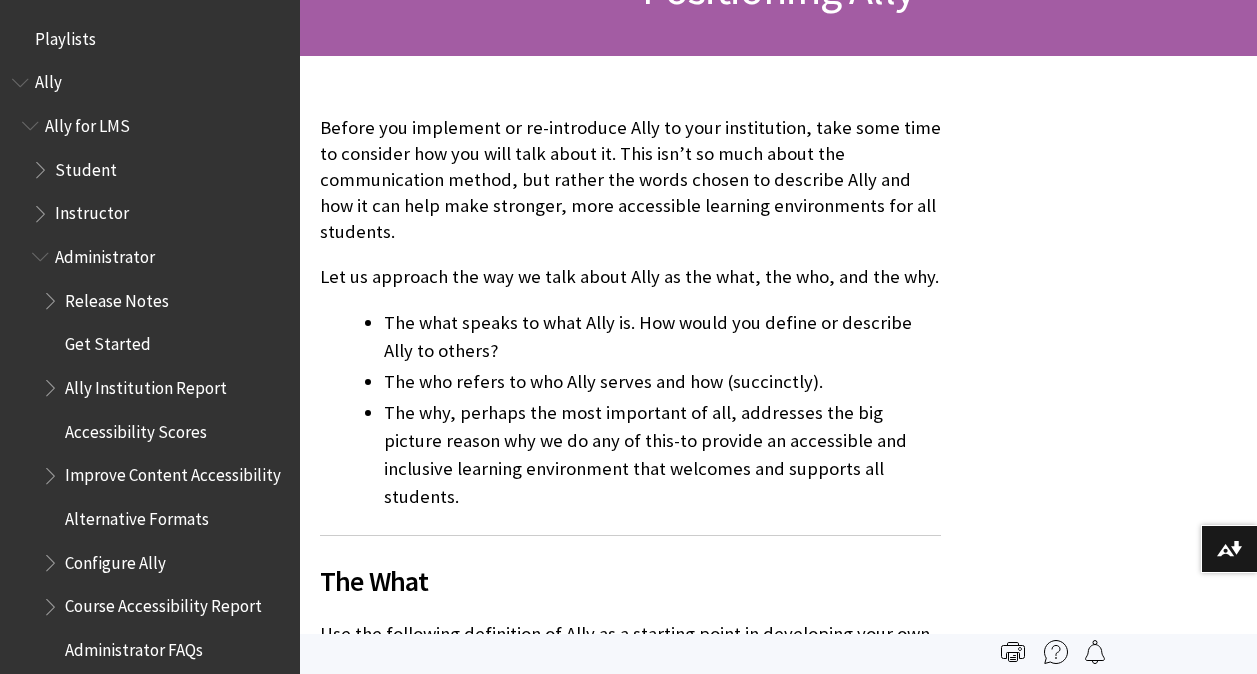 scroll, scrollTop: 362, scrollLeft: 0, axis: vertical 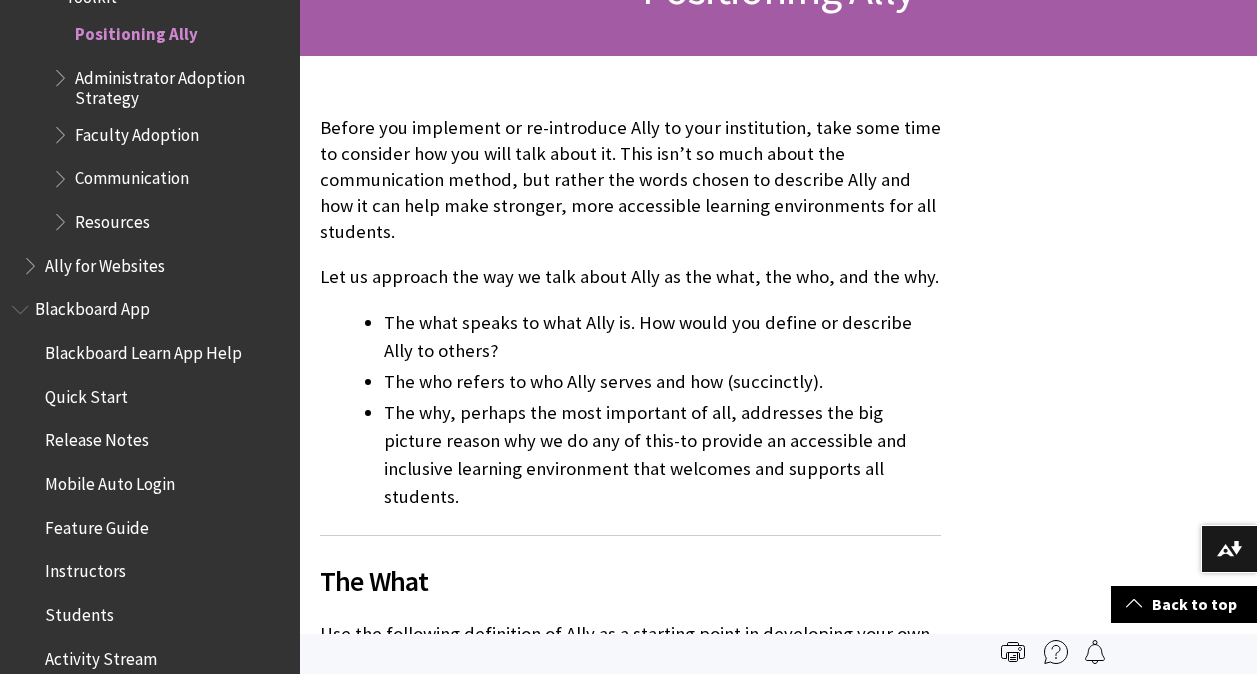 click on "Administrator Adoption Strategy" at bounding box center (180, 84) 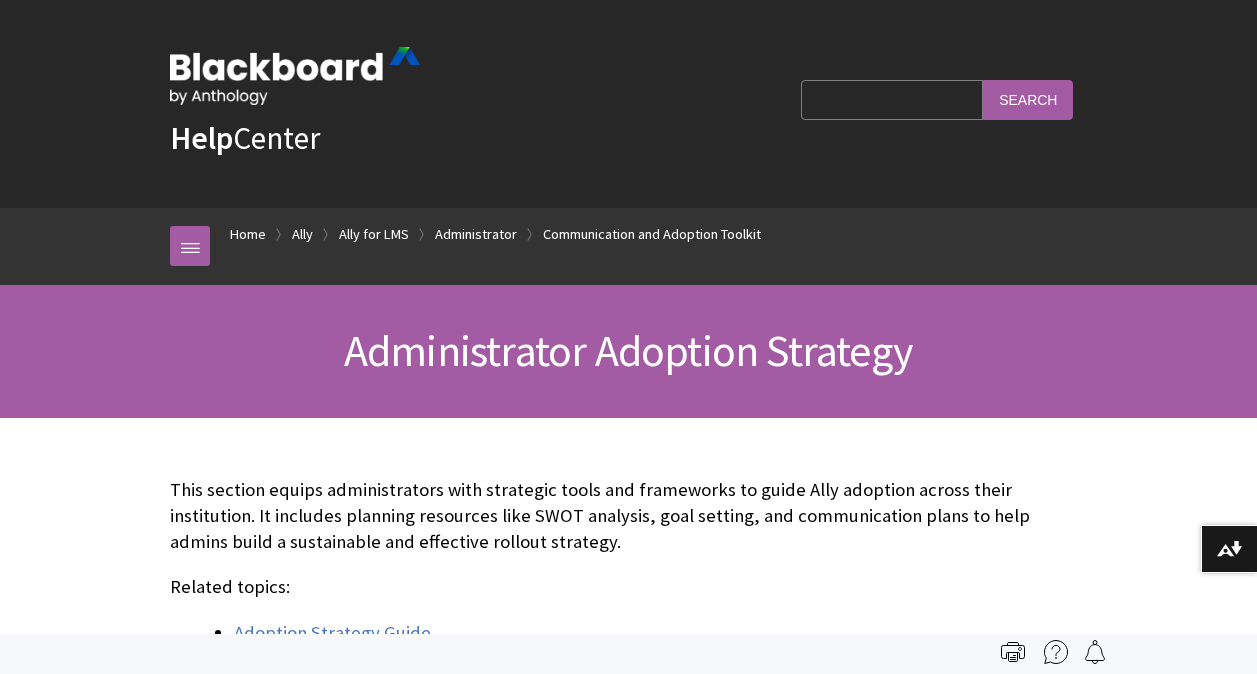 scroll, scrollTop: 290, scrollLeft: 0, axis: vertical 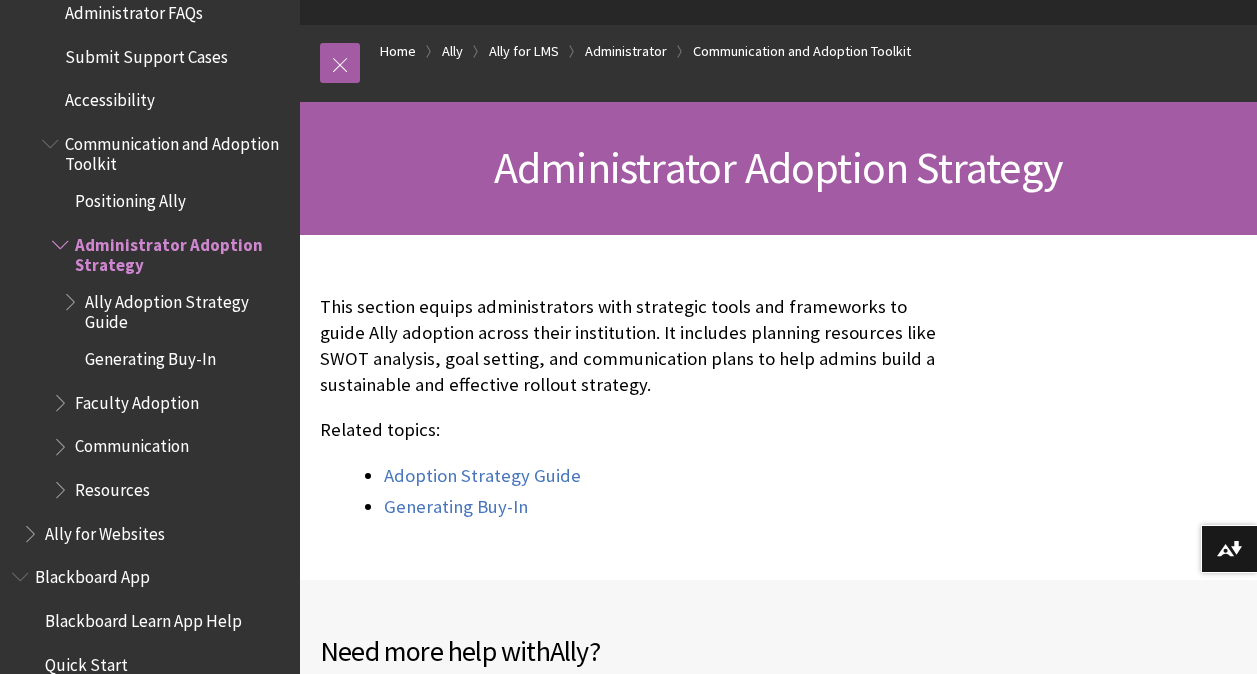 click on "Communication and Adoption Toolkit" at bounding box center (175, 150) 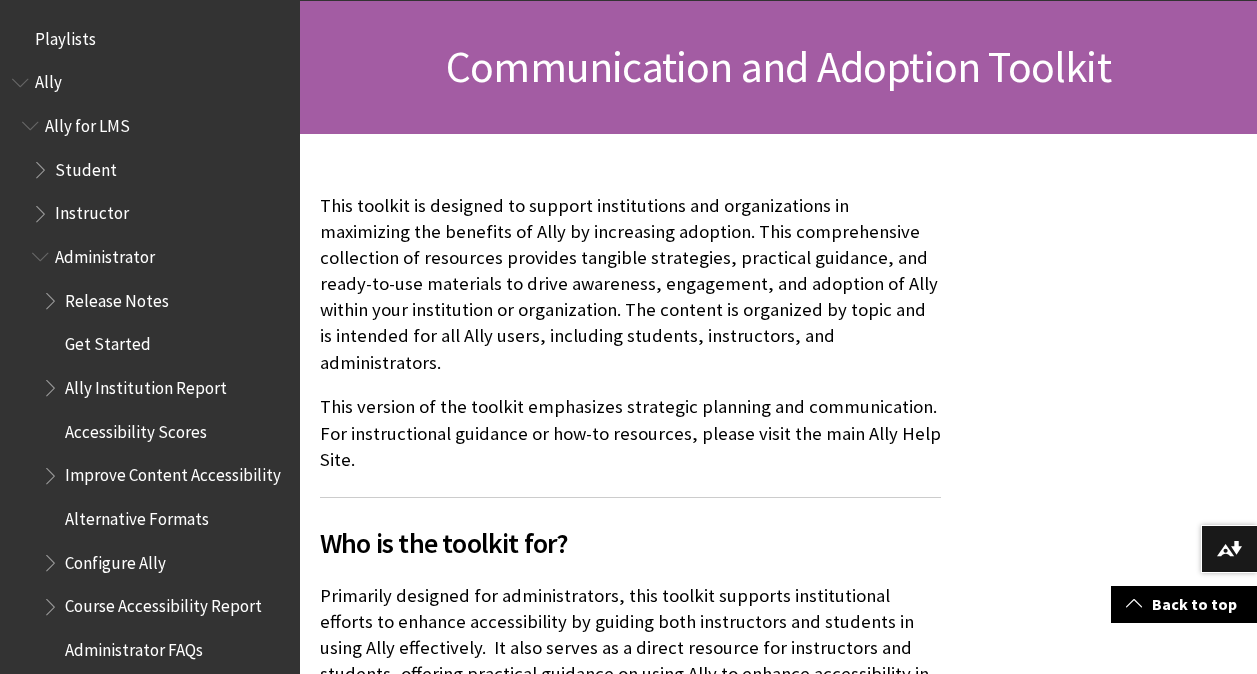 scroll, scrollTop: 284, scrollLeft: 0, axis: vertical 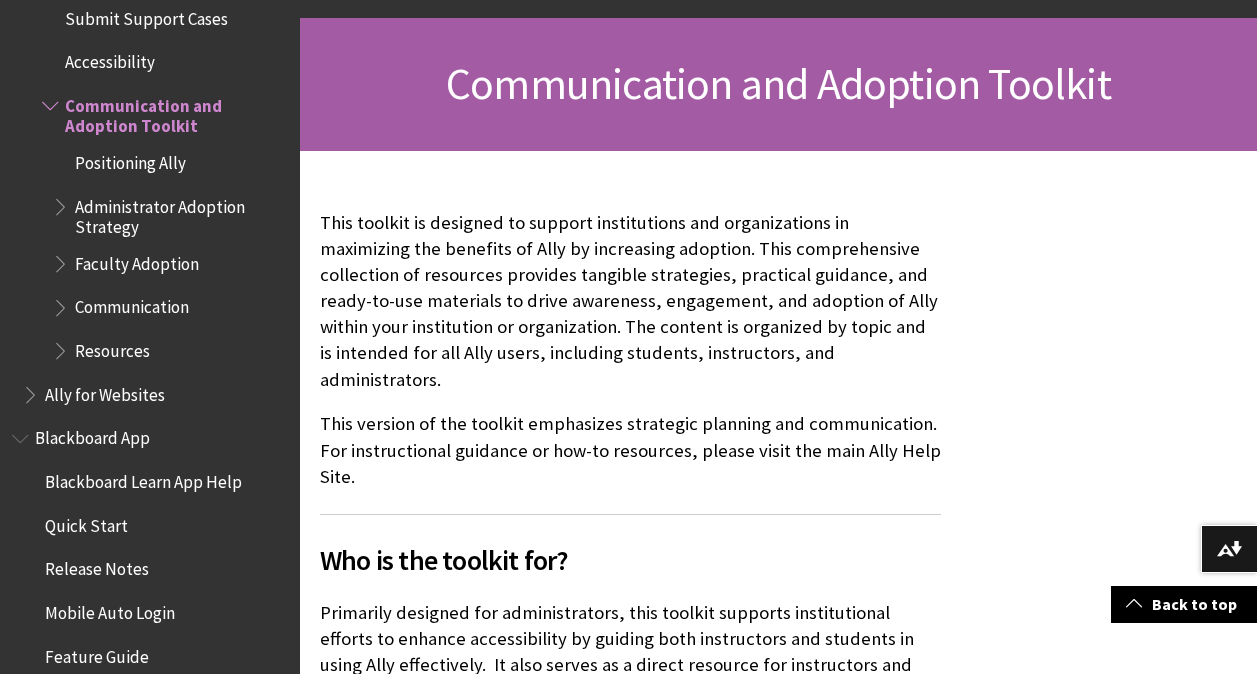 click on "Positioning Ally" at bounding box center (130, 159) 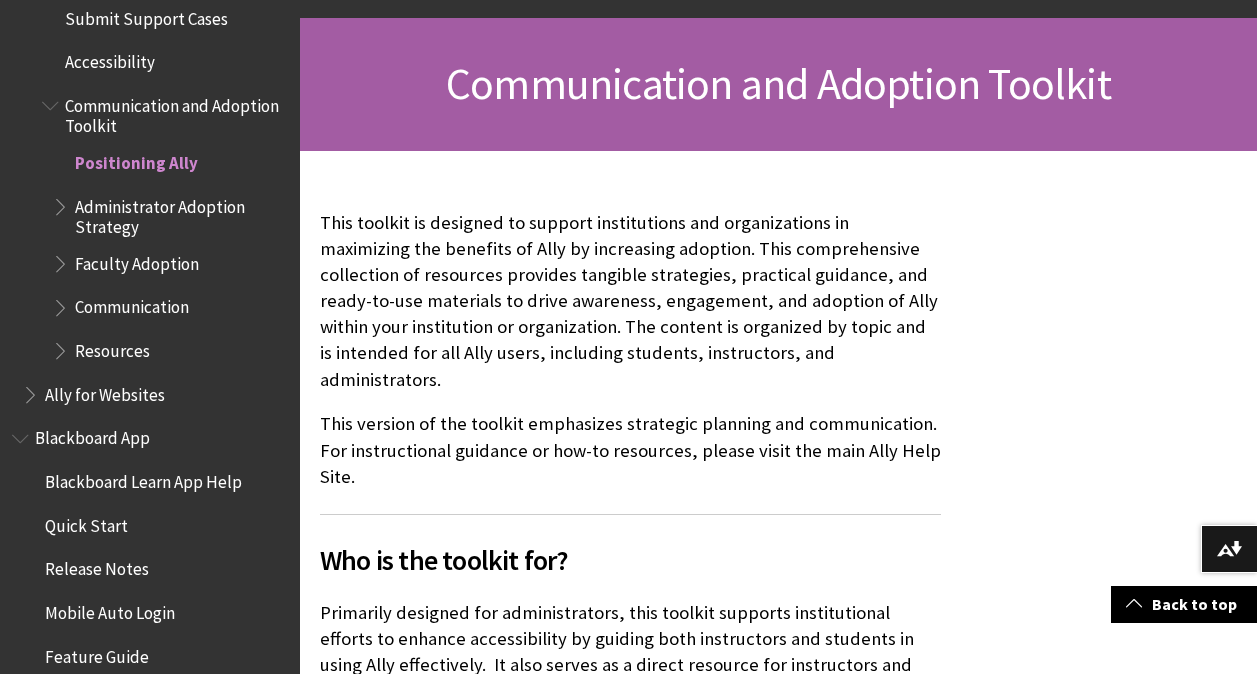 click on "Administrator Adoption Strategy" at bounding box center (180, 213) 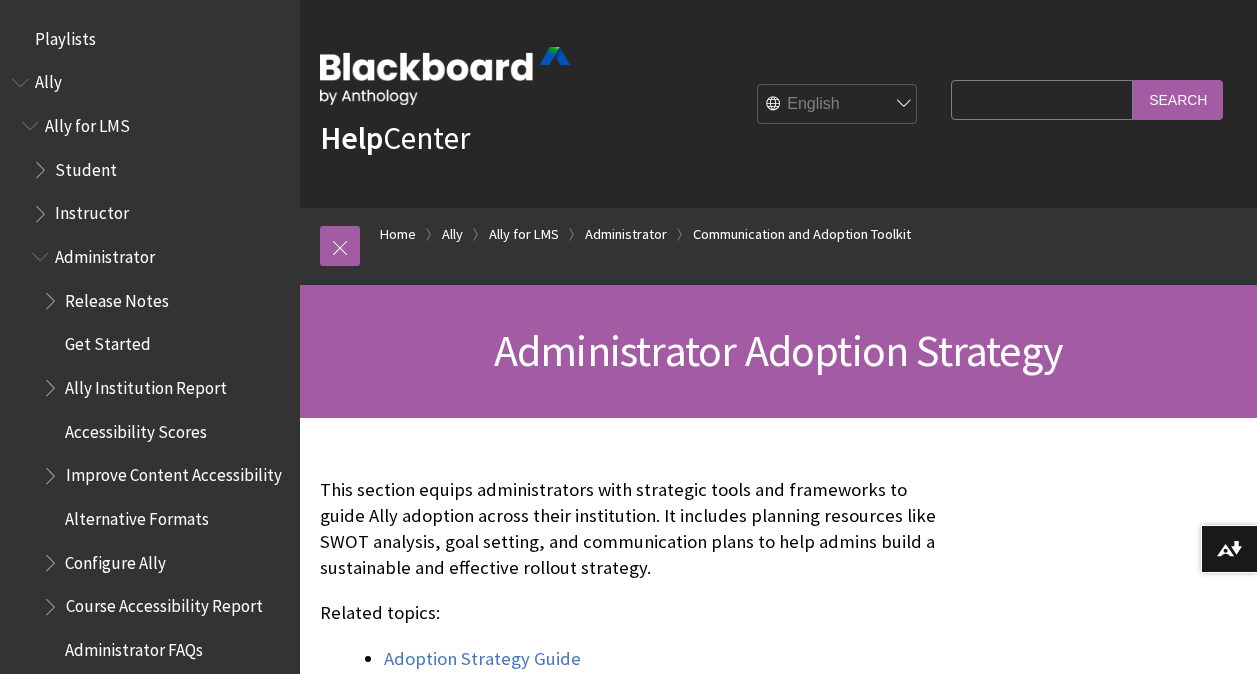 scroll, scrollTop: 495, scrollLeft: 0, axis: vertical 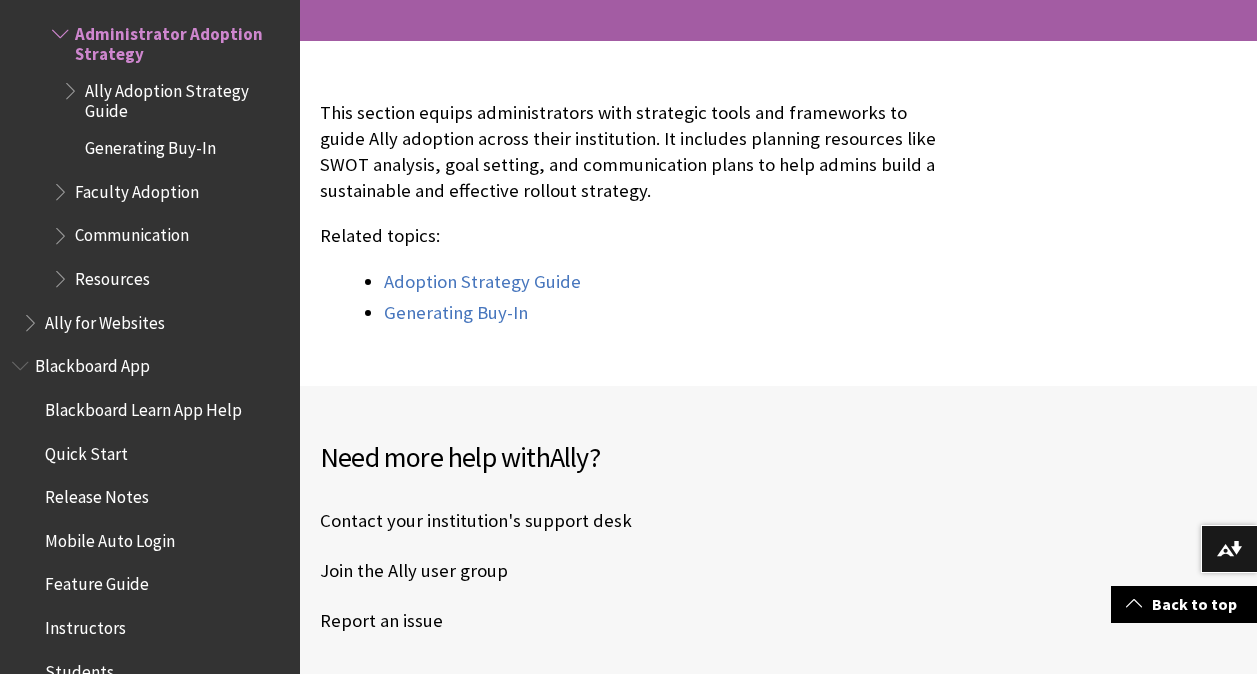 click on "Faculty Adoption" 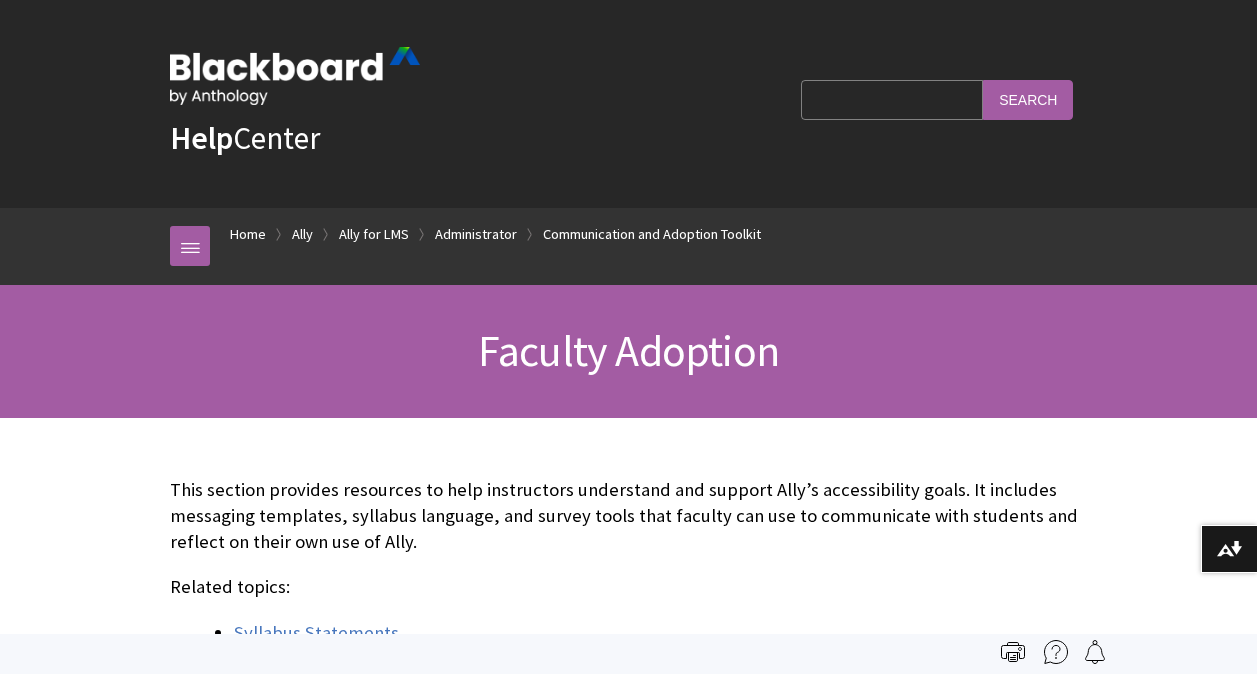 scroll, scrollTop: 0, scrollLeft: 0, axis: both 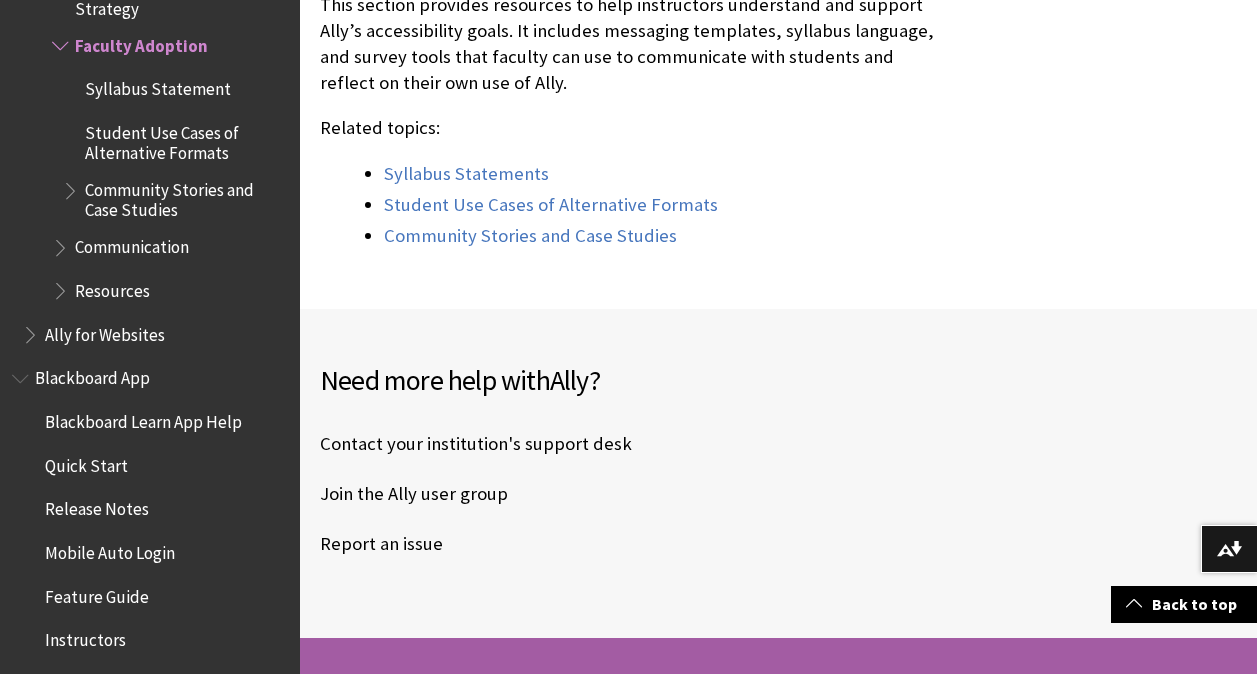 click on "Community Stories and Case Studies" at bounding box center (185, 197) 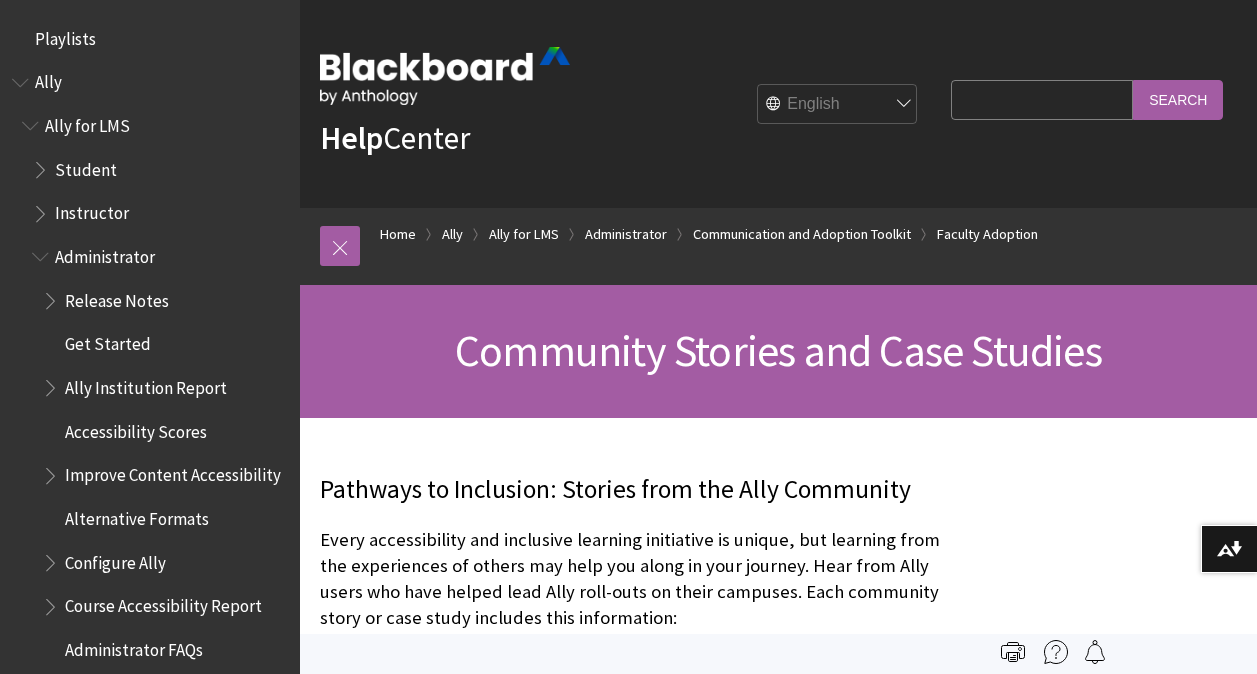 scroll, scrollTop: 0, scrollLeft: 0, axis: both 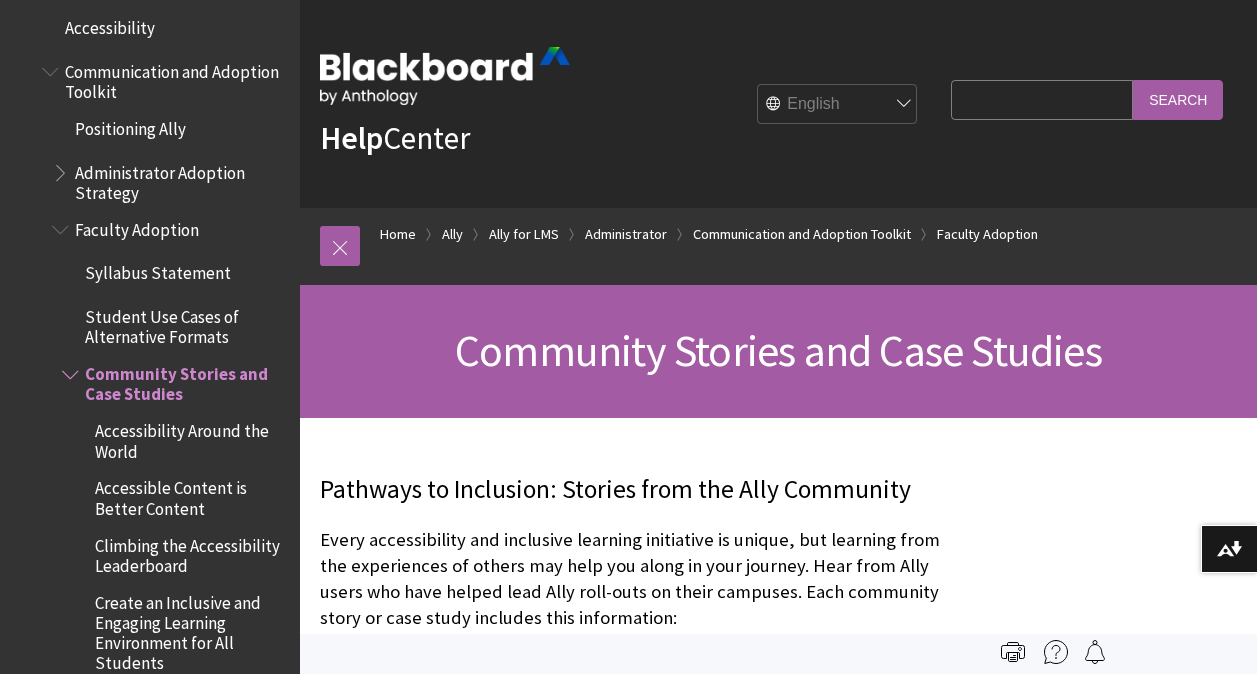 click on "Communication and Adoption Toolkit" at bounding box center (175, 78) 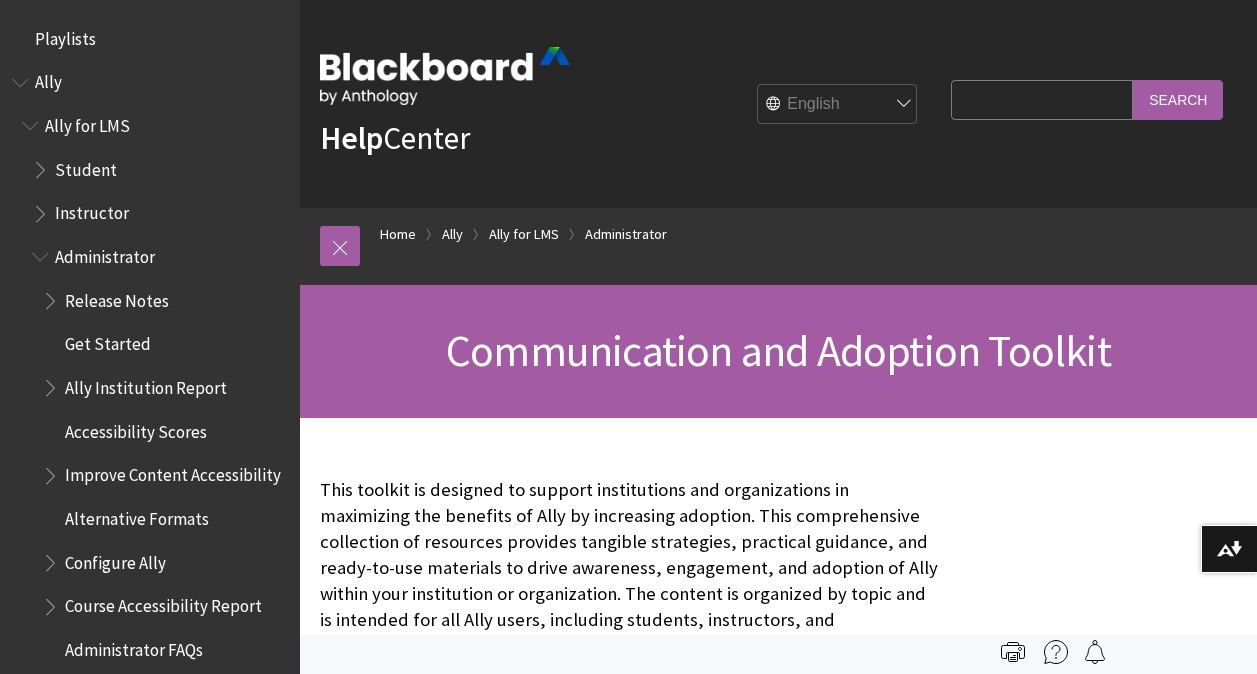 scroll, scrollTop: 0, scrollLeft: 0, axis: both 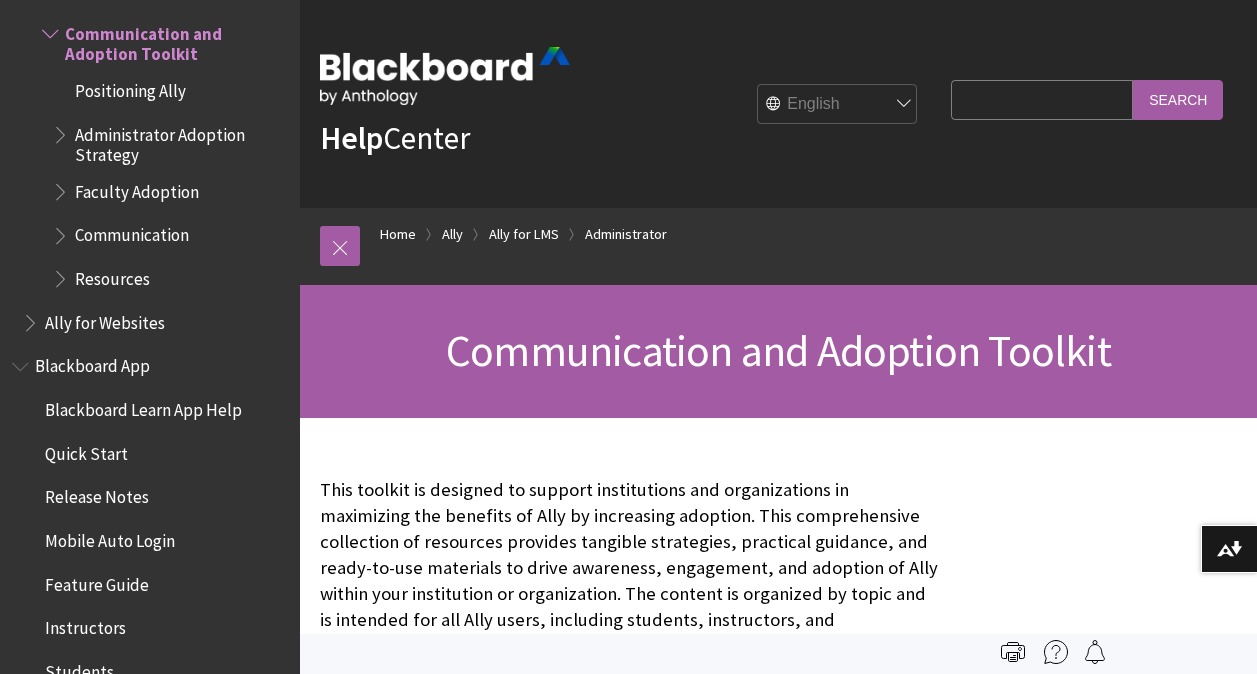 click on "This toolkit is designed to support institutions and organizations in maximizing the benefits of Ally by increasing adoption. This comprehensive collection of resources provides tangible strategies, practical guidance, and ready-to-use materials to drive awareness, engagement, and adoption of Ally within your institution or organization. The content is organized by topic and is intended for all Ally users, including students, instructors, and administrators. This version of the toolkit emphasizes strategic planning and communication. For instructional guidance or how-to resources, please visit the main Ally Help Site. Who is the toolkit for? For Administrators, the toolkit includes: An overarching Ally adoption strategy framework Communication guidance and templates Insights into advanced Ally features Case studies showcasing how other institutions have adopted Ally For Instructors, the toolkit provides: Objectives" at bounding box center [630, 1810] 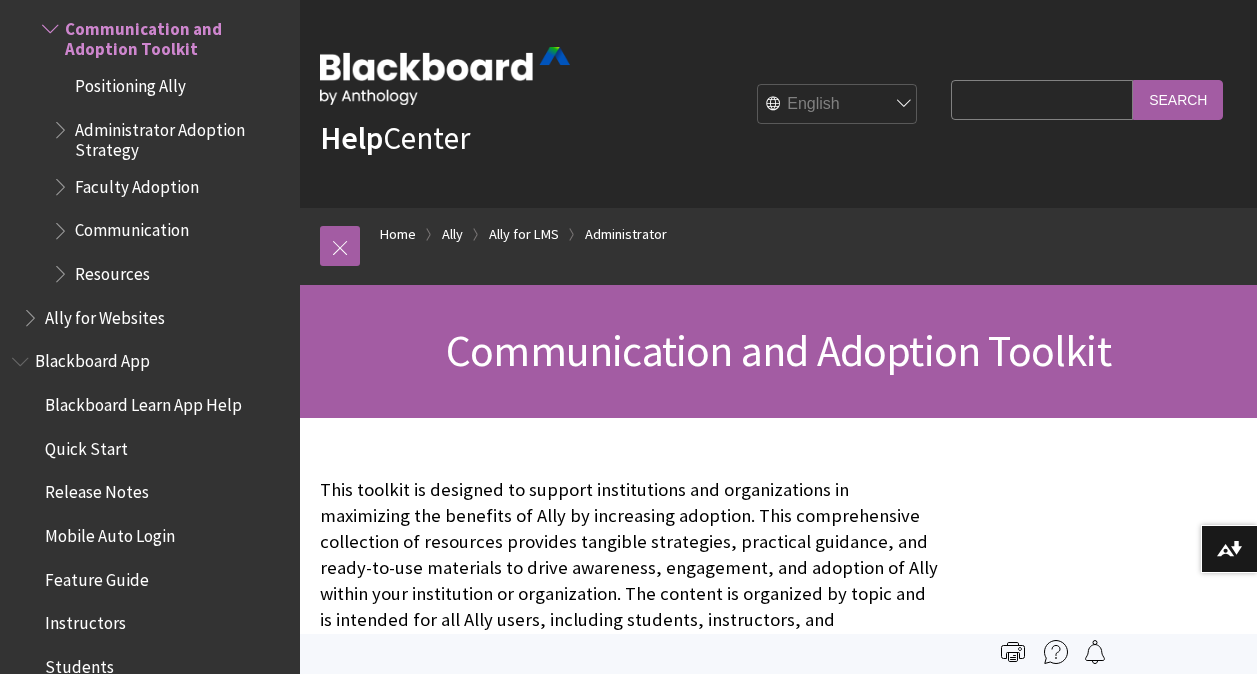scroll, scrollTop: 751, scrollLeft: 0, axis: vertical 